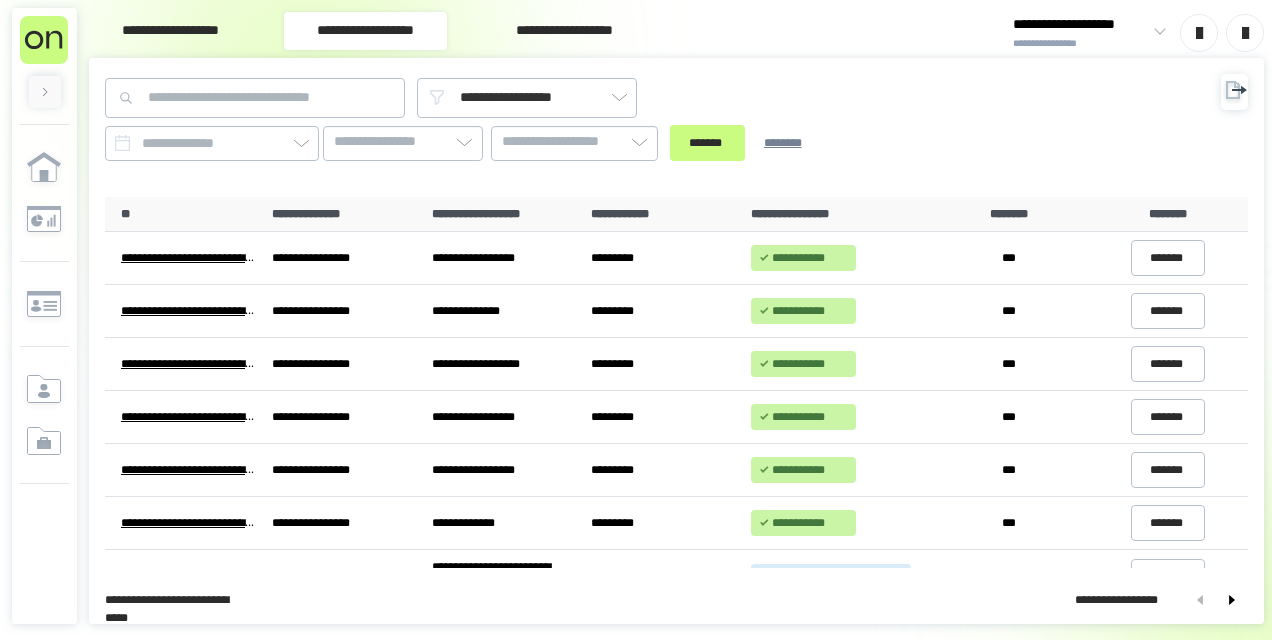 scroll, scrollTop: 0, scrollLeft: 0, axis: both 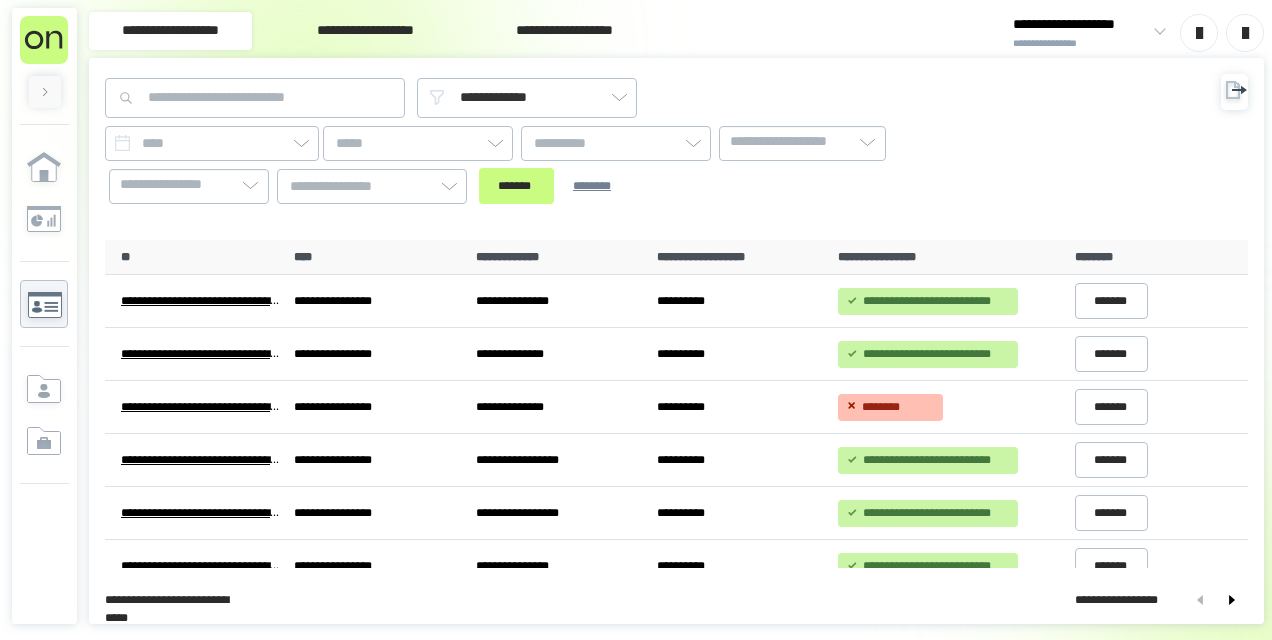 click on "**********" at bounding box center [365, 31] 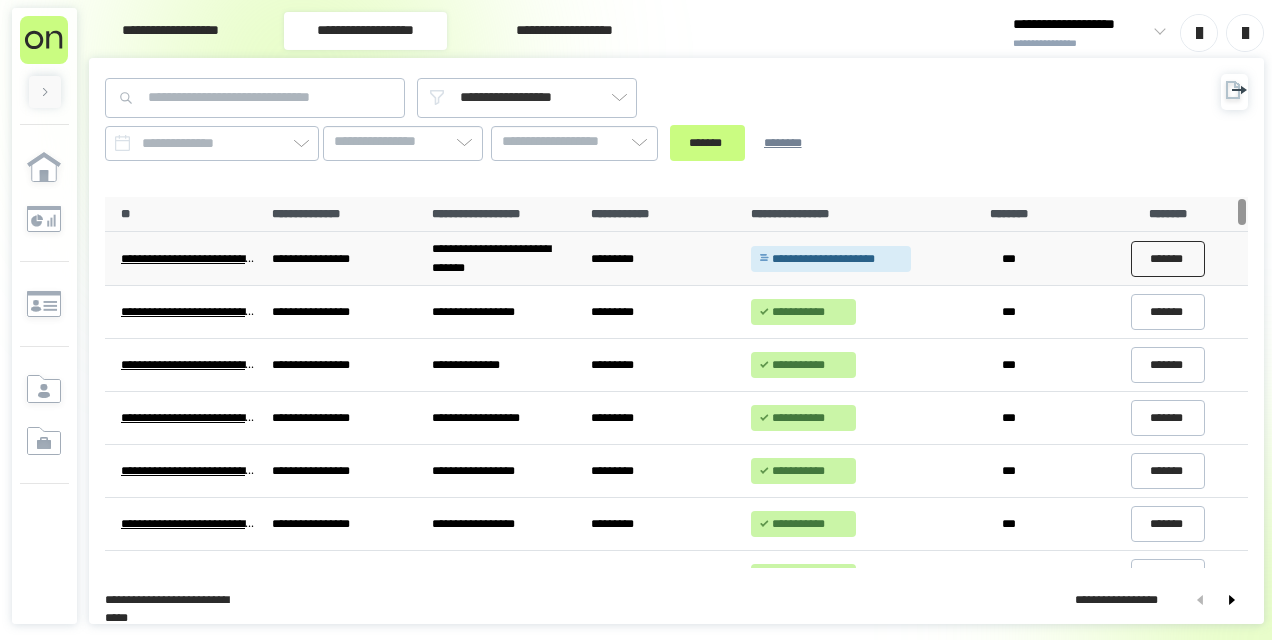 click on "*******" at bounding box center [1168, 259] 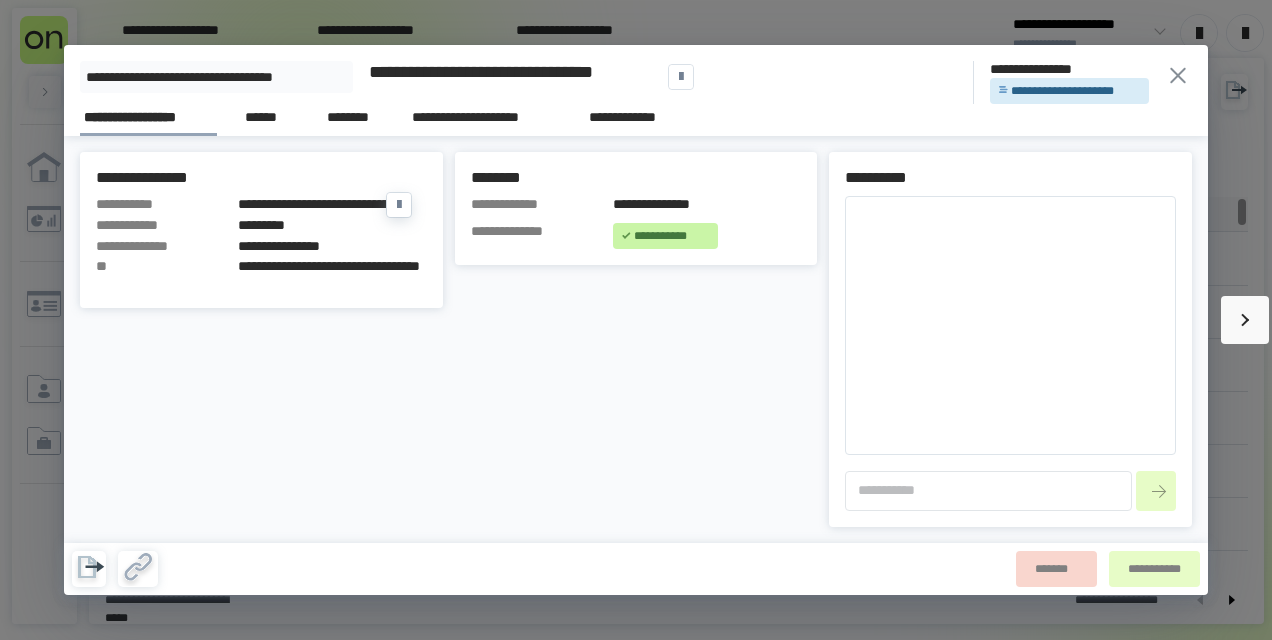 type on "*" 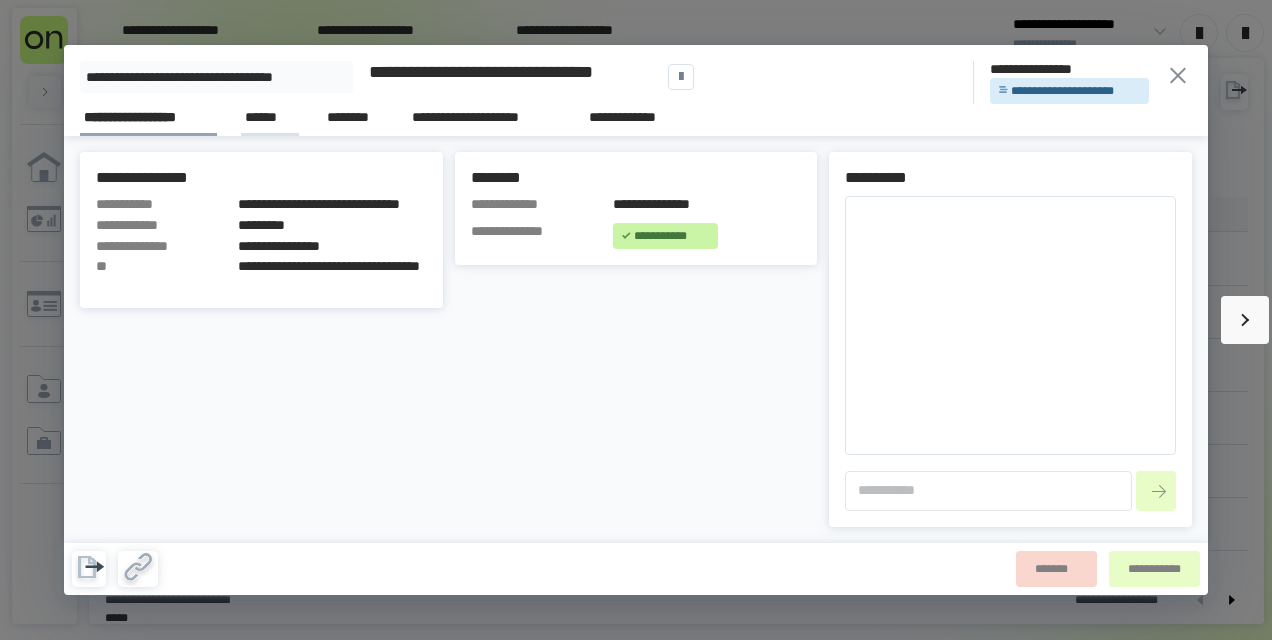 click on "******" at bounding box center [270, 117] 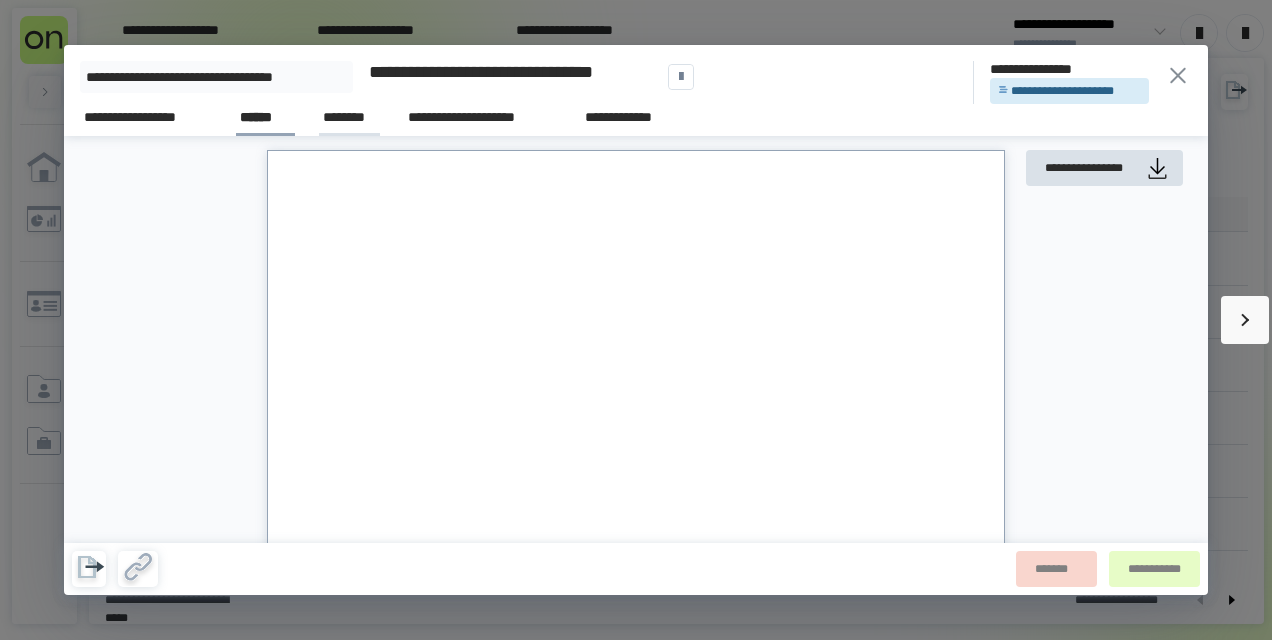 click on "********" at bounding box center [349, 117] 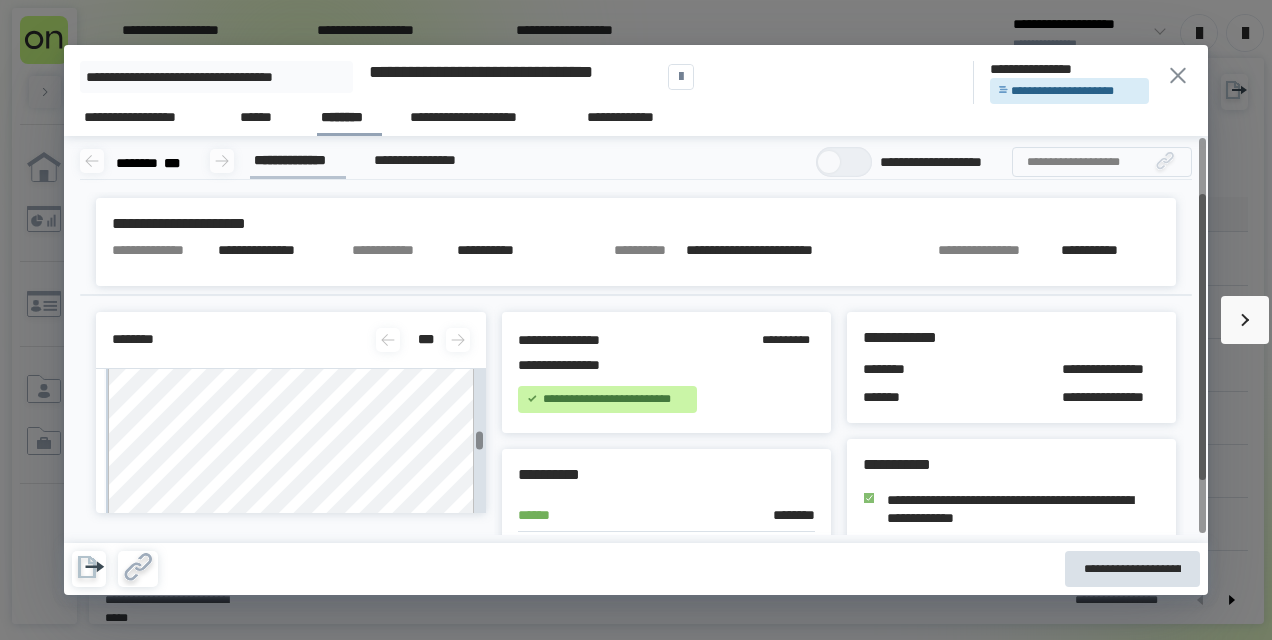 scroll, scrollTop: 700, scrollLeft: 0, axis: vertical 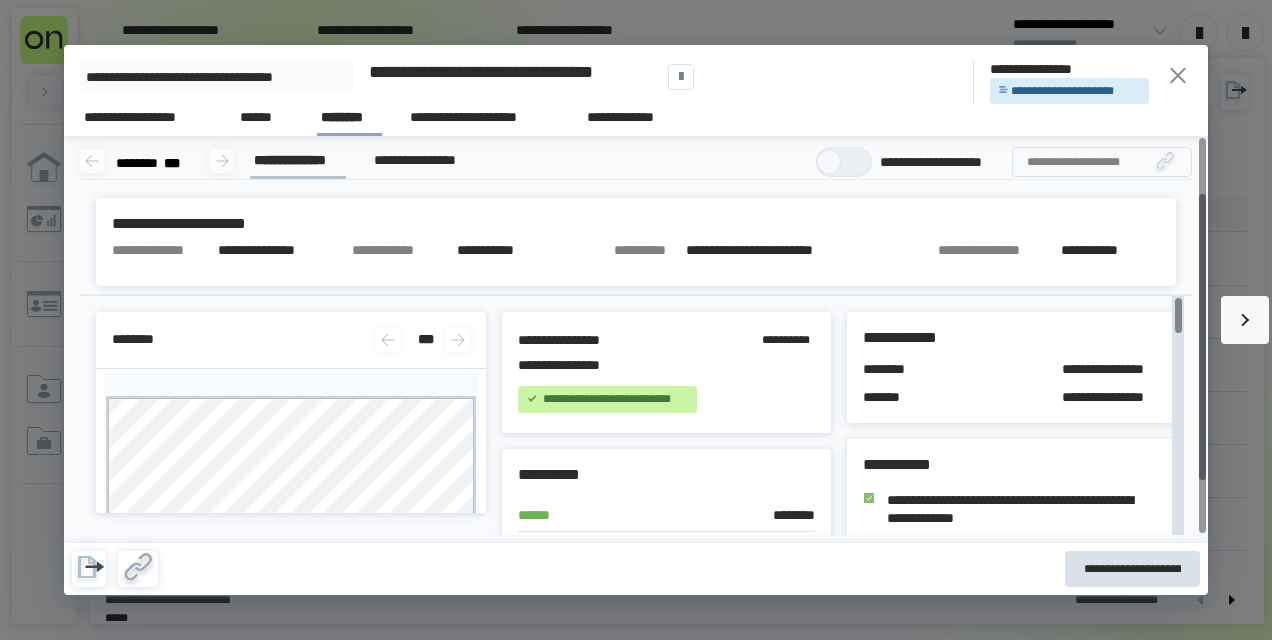 click 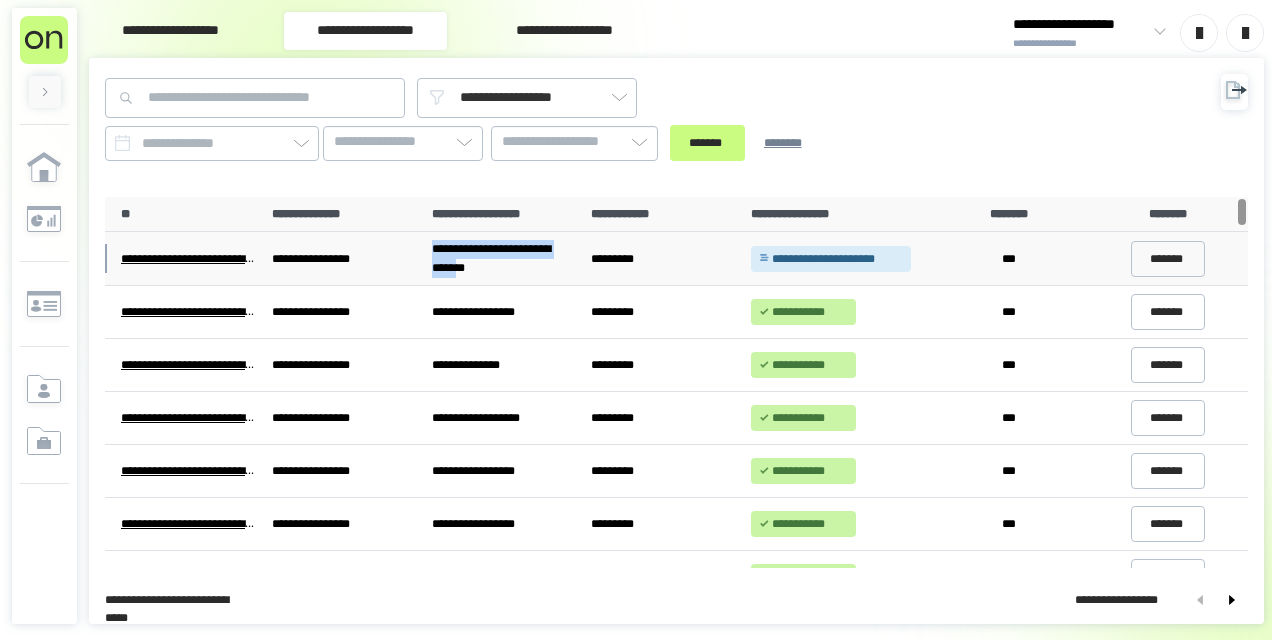 drag, startPoint x: 434, startPoint y: 246, endPoint x: 491, endPoint y: 263, distance: 59.48109 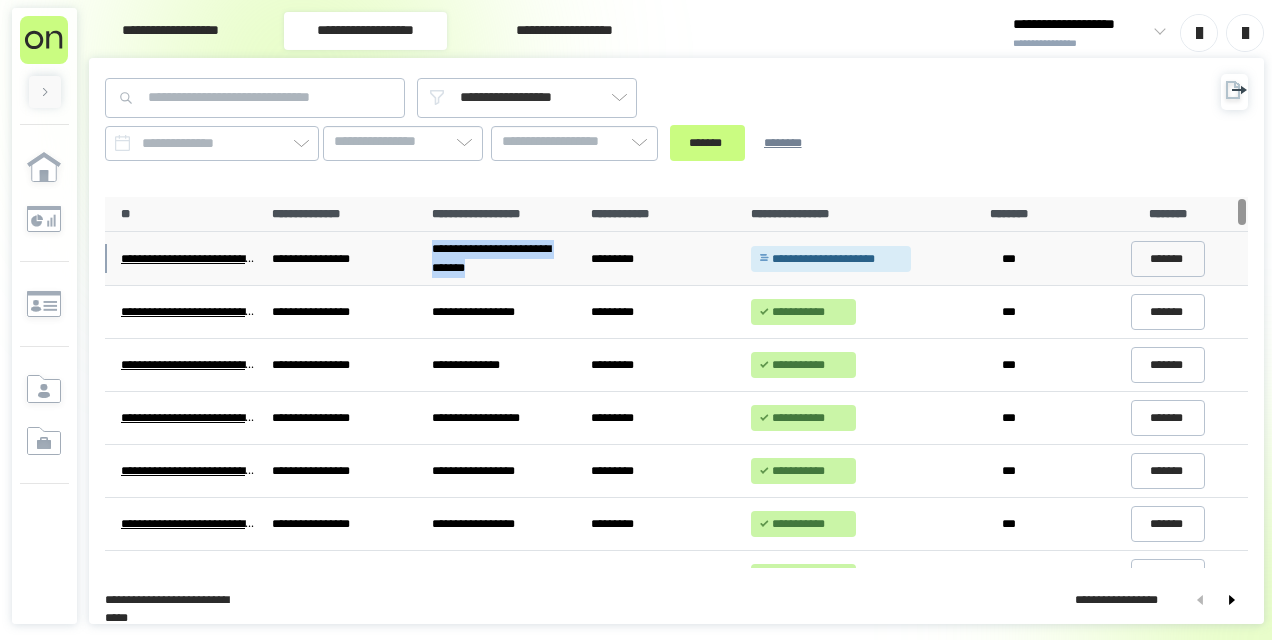 drag, startPoint x: 502, startPoint y: 260, endPoint x: 414, endPoint y: 242, distance: 89.822044 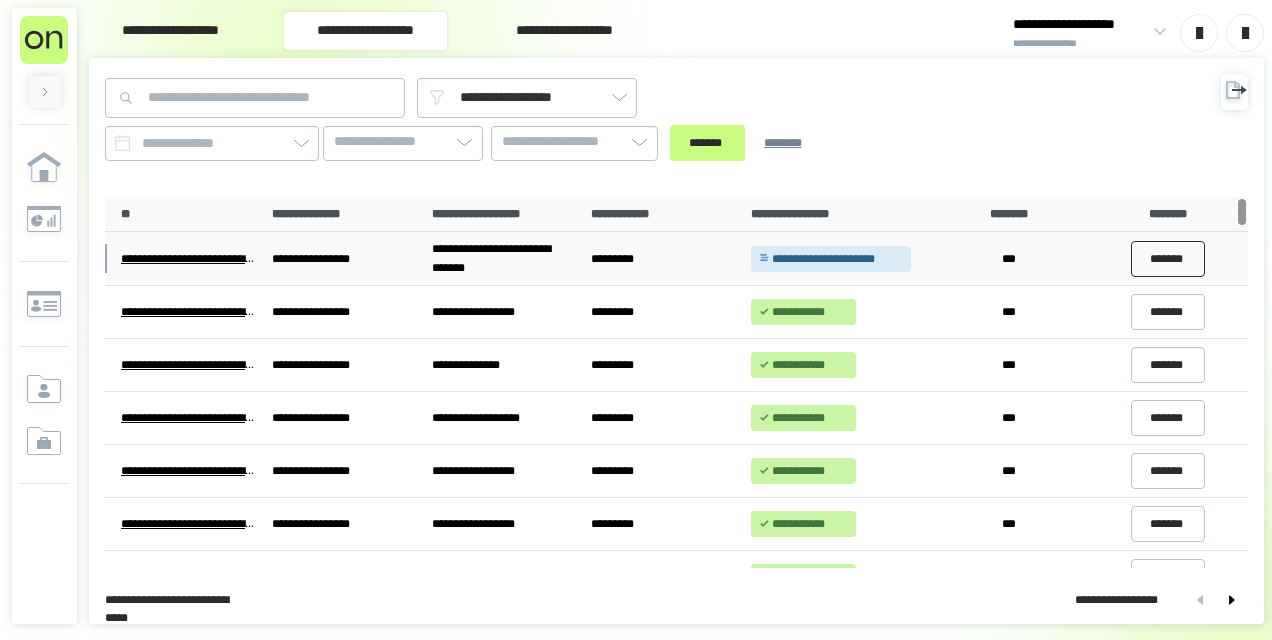 click on "*******" at bounding box center (1168, 259) 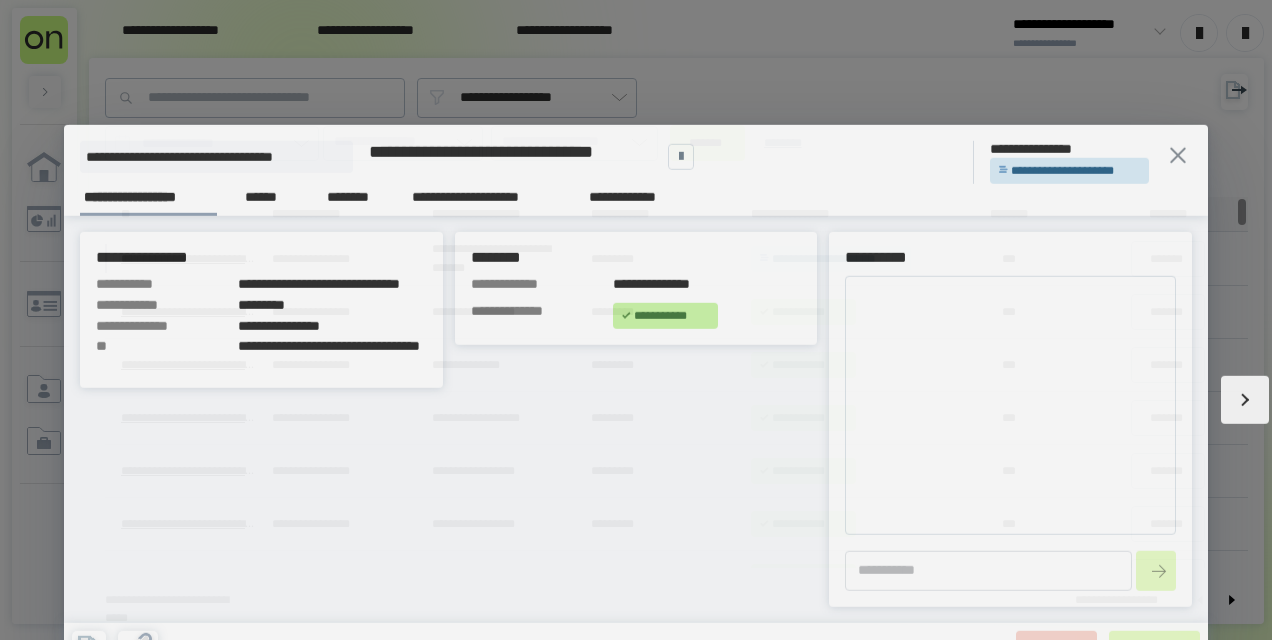 type on "*" 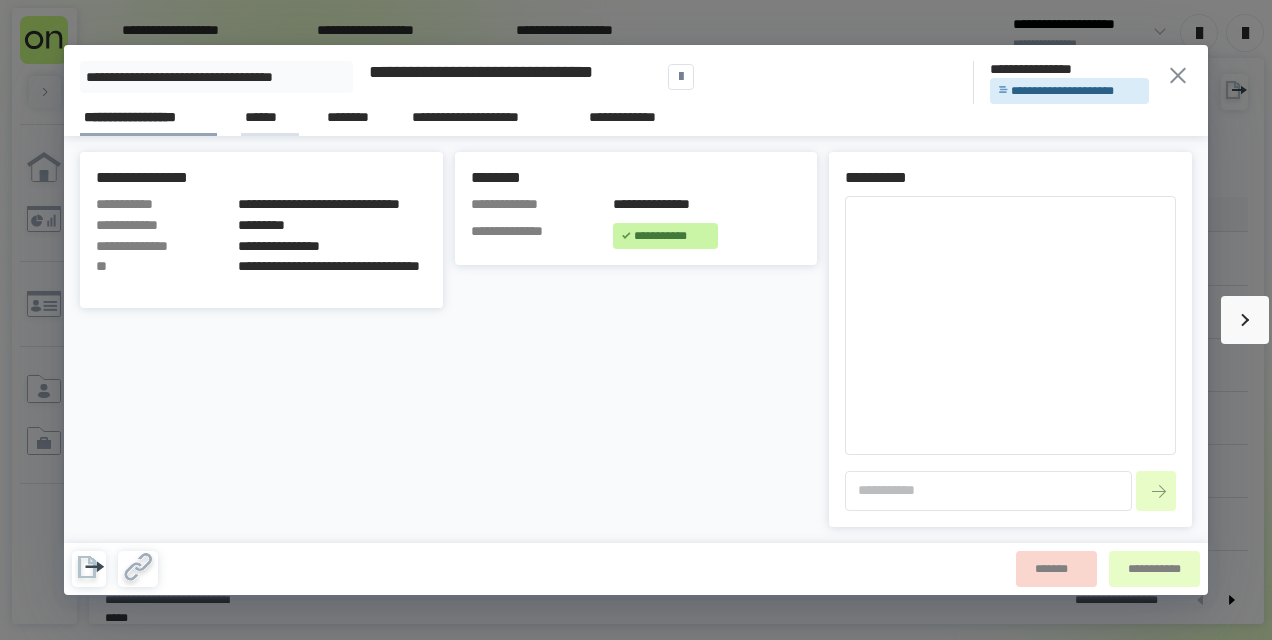 click on "******" at bounding box center (270, 117) 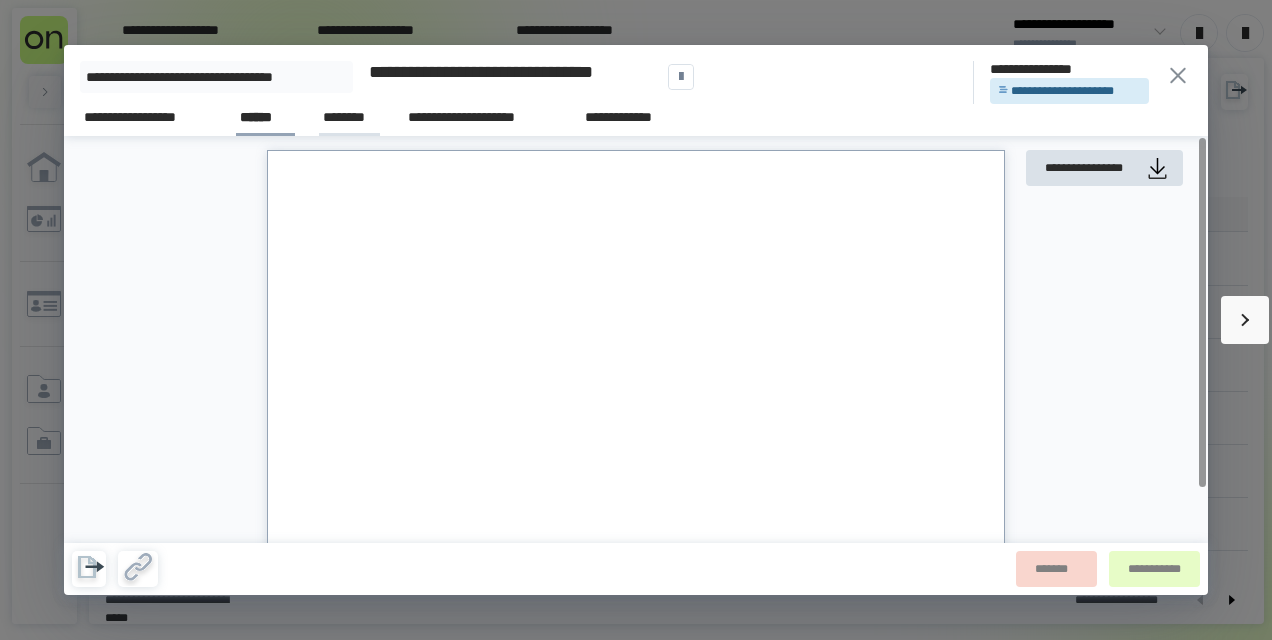 click on "********" at bounding box center (349, 117) 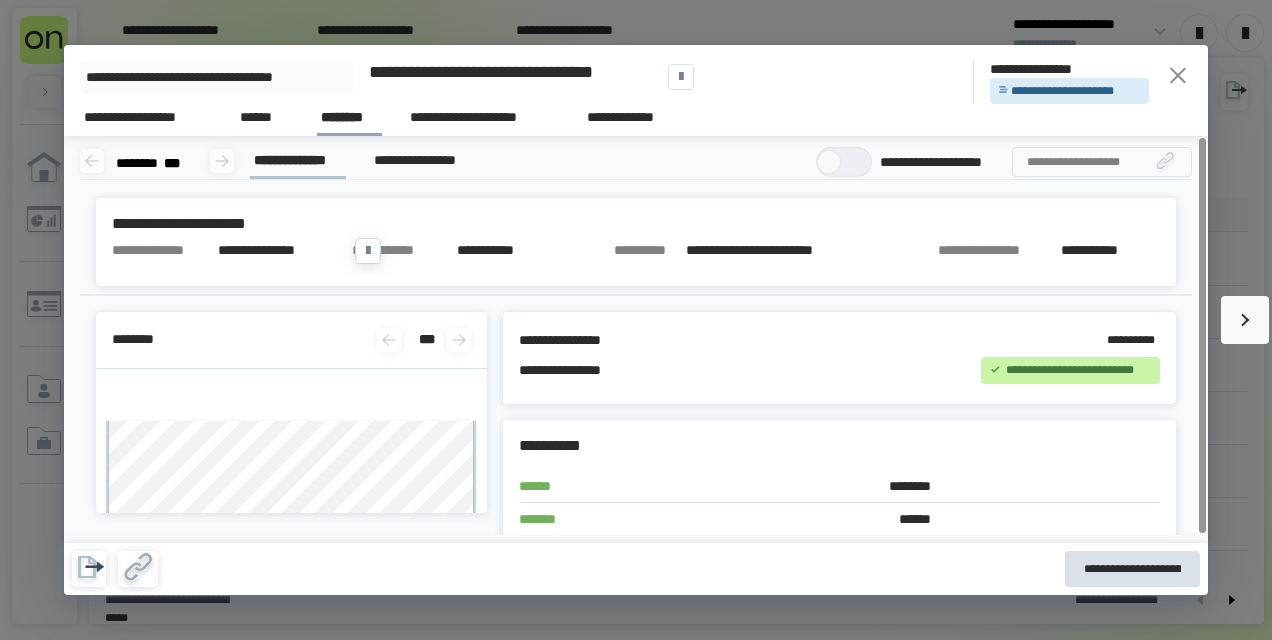 click on "**********" at bounding box center (1111, 250) 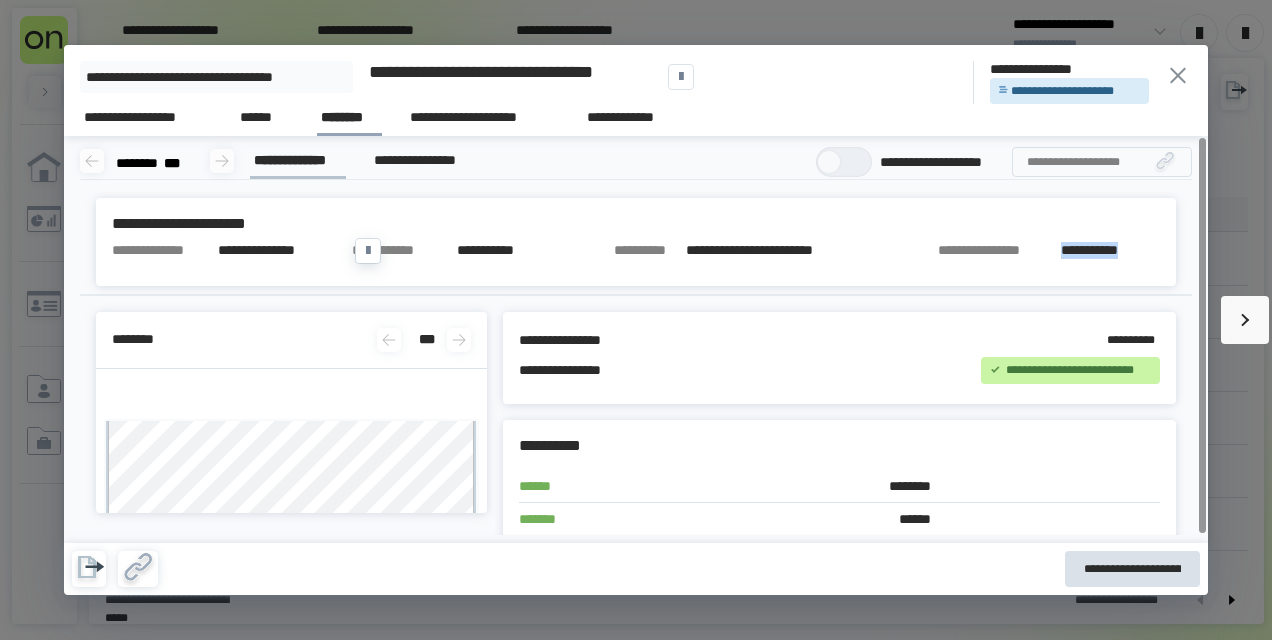 click on "**********" at bounding box center [1111, 250] 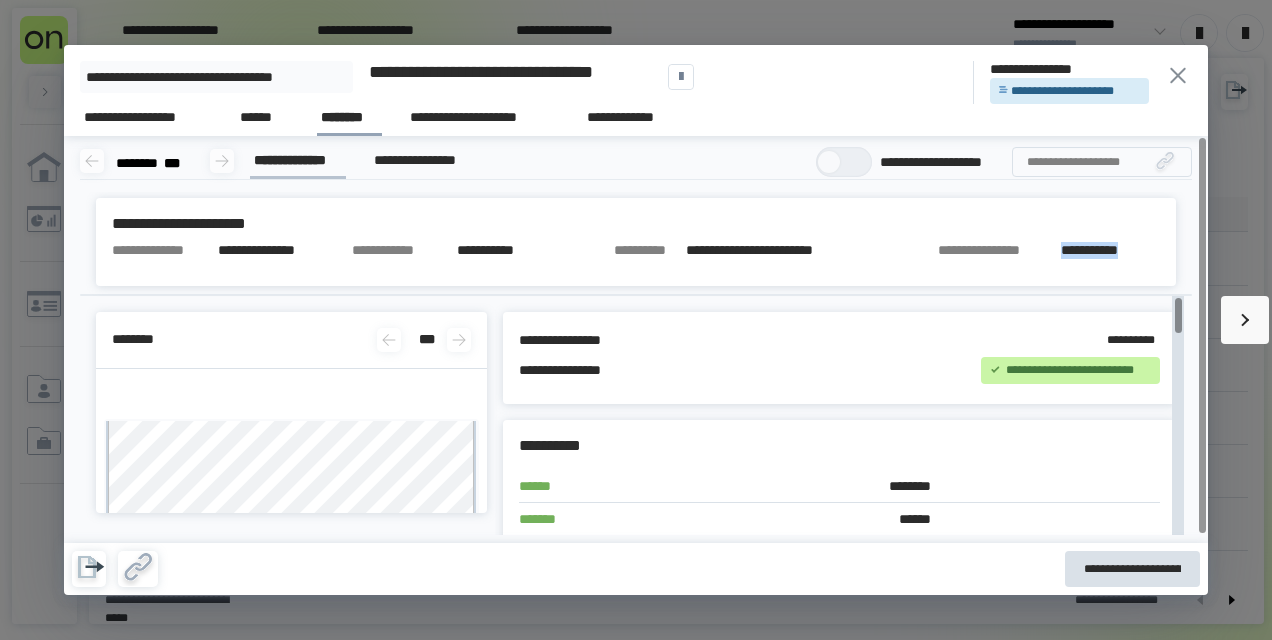 click 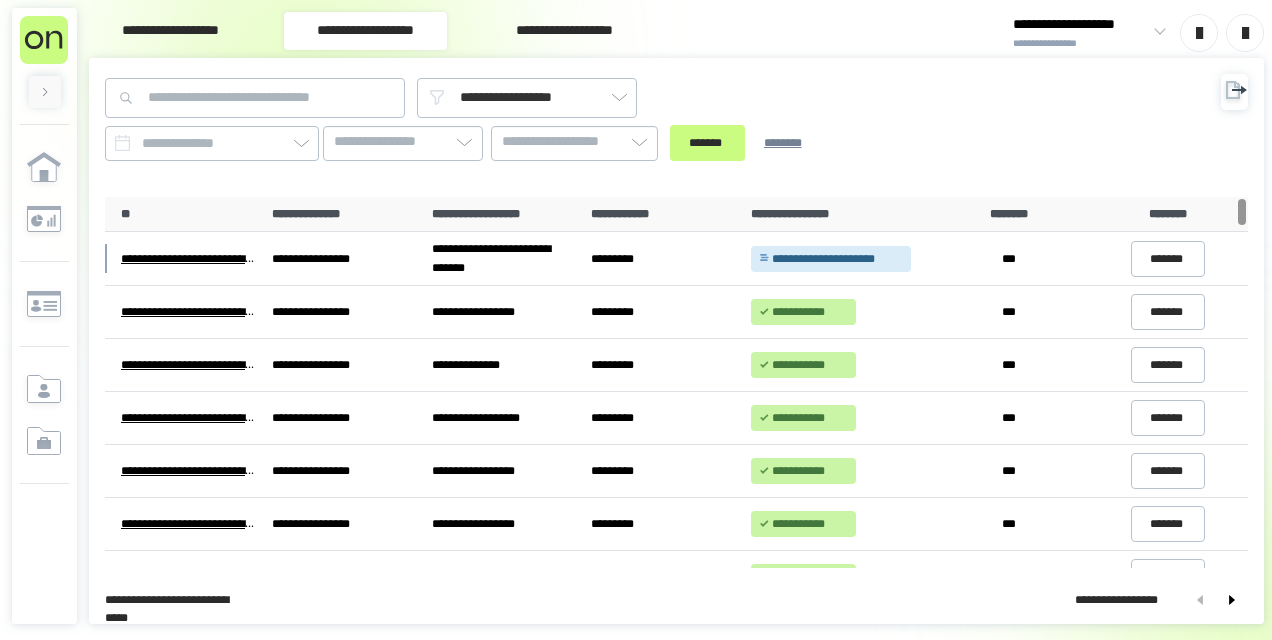 click on "**********" at bounding box center [170, 31] 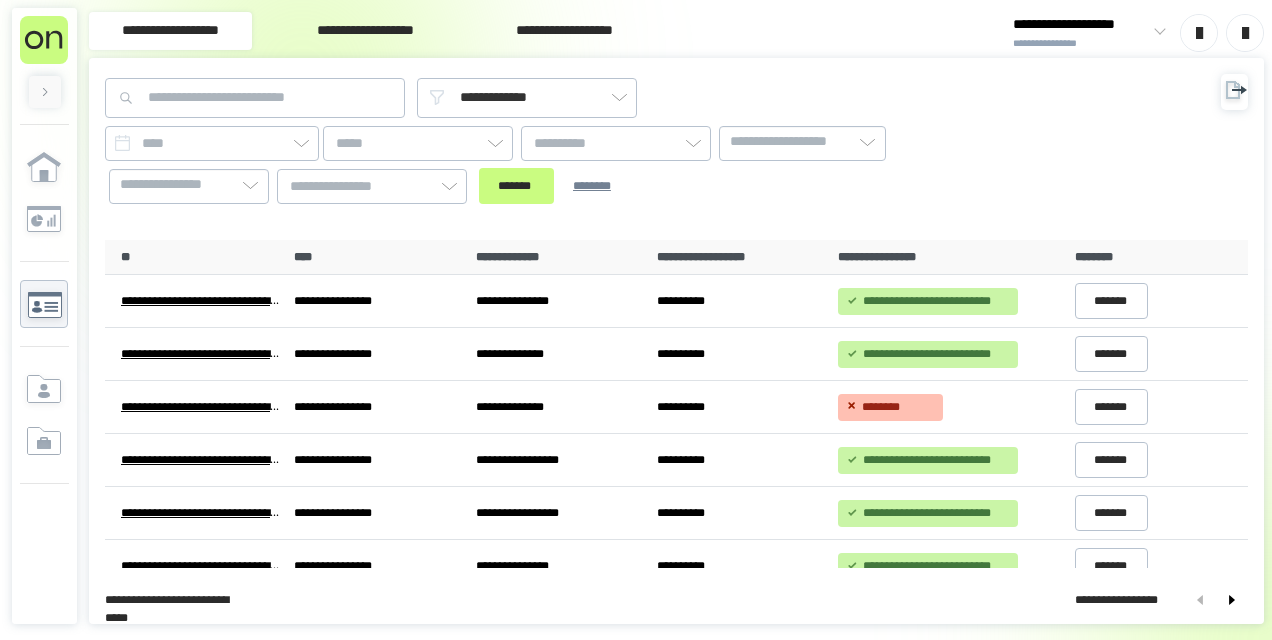 click on "**********" at bounding box center (365, 31) 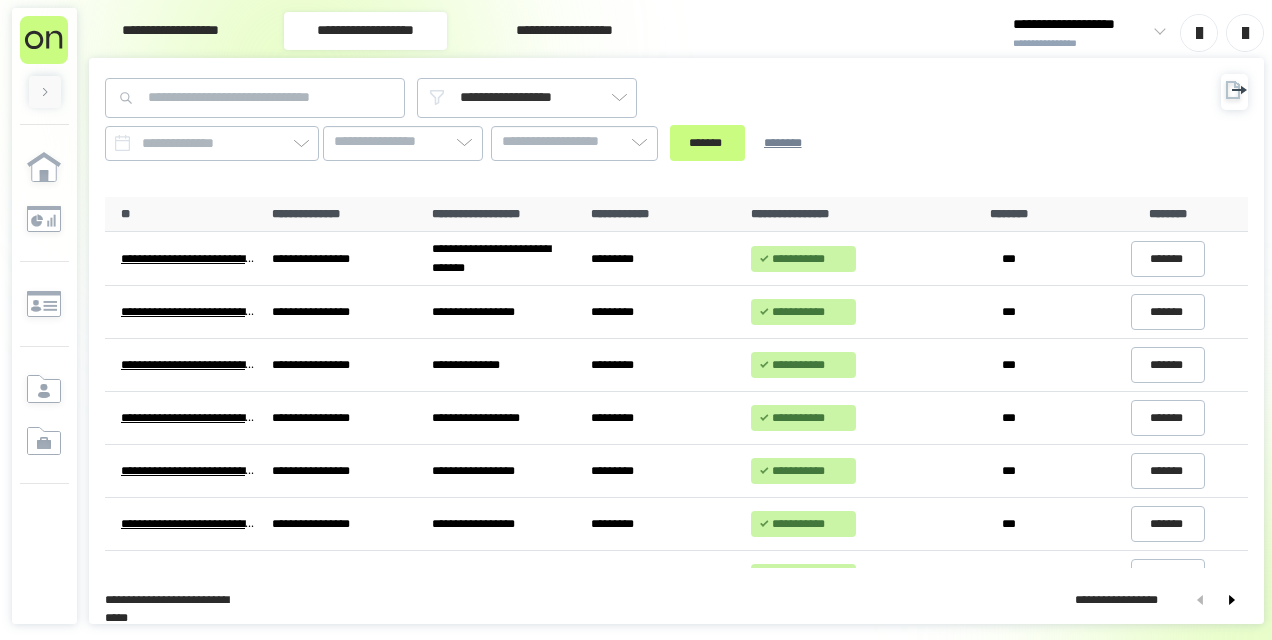 click on "**********" at bounding box center [170, 31] 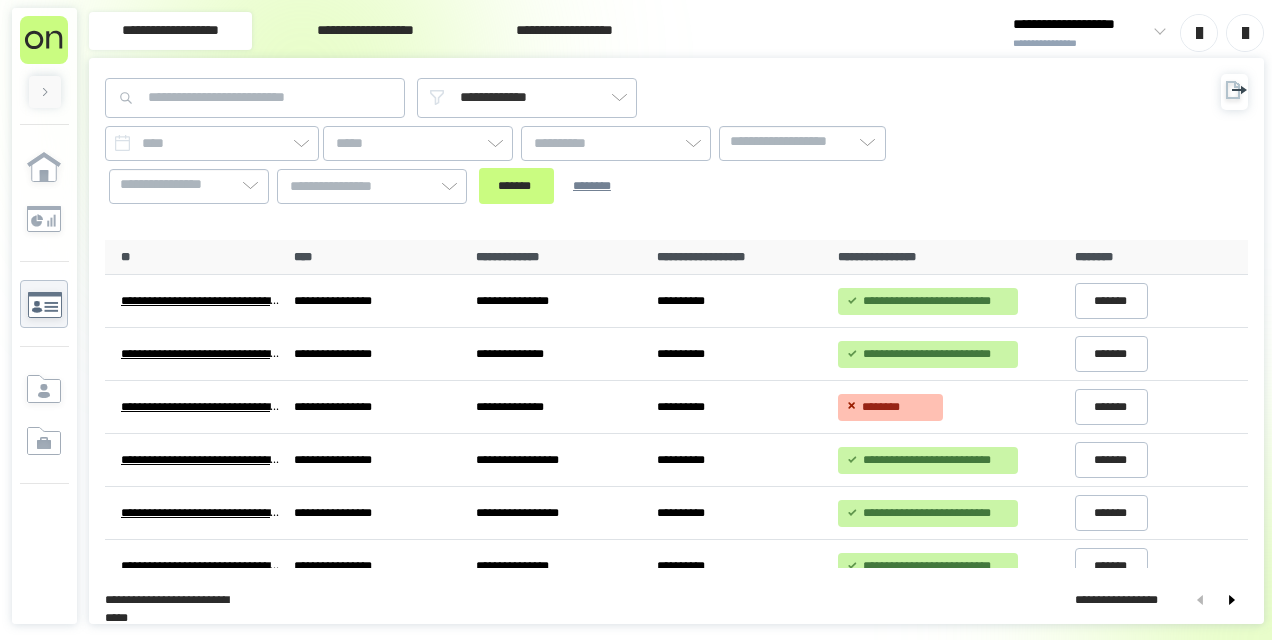 click on "**********" at bounding box center [365, 31] 